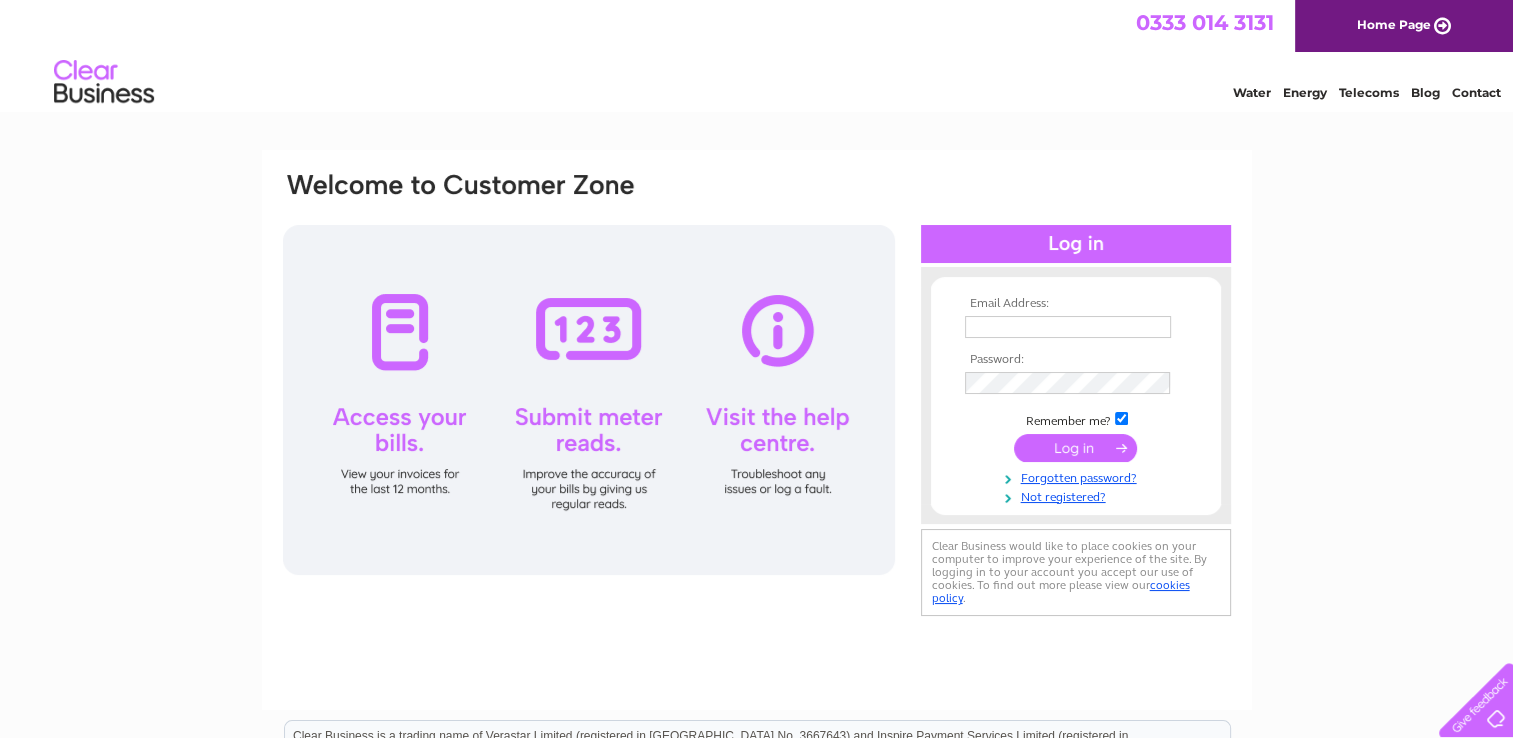 scroll, scrollTop: 0, scrollLeft: 0, axis: both 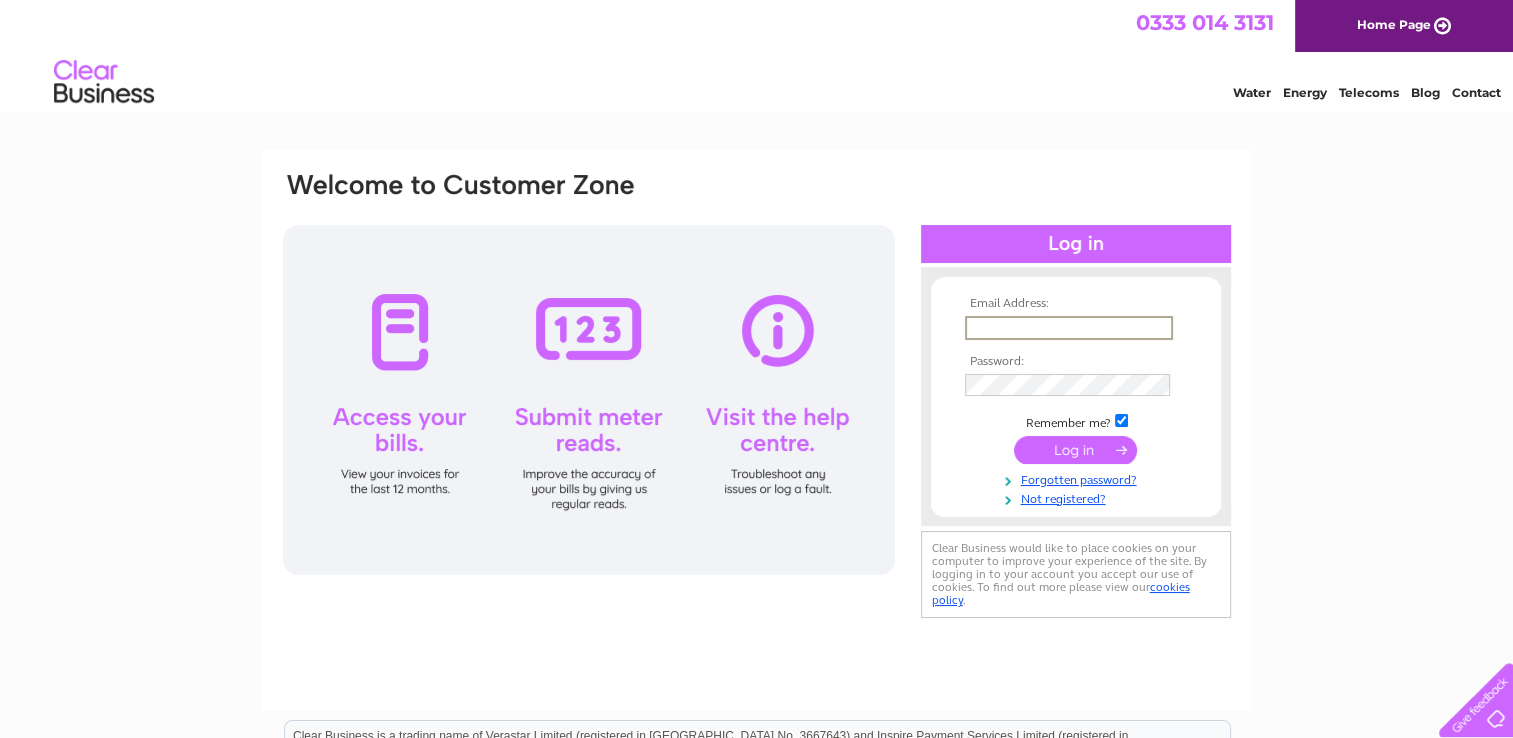 click at bounding box center [1069, 328] 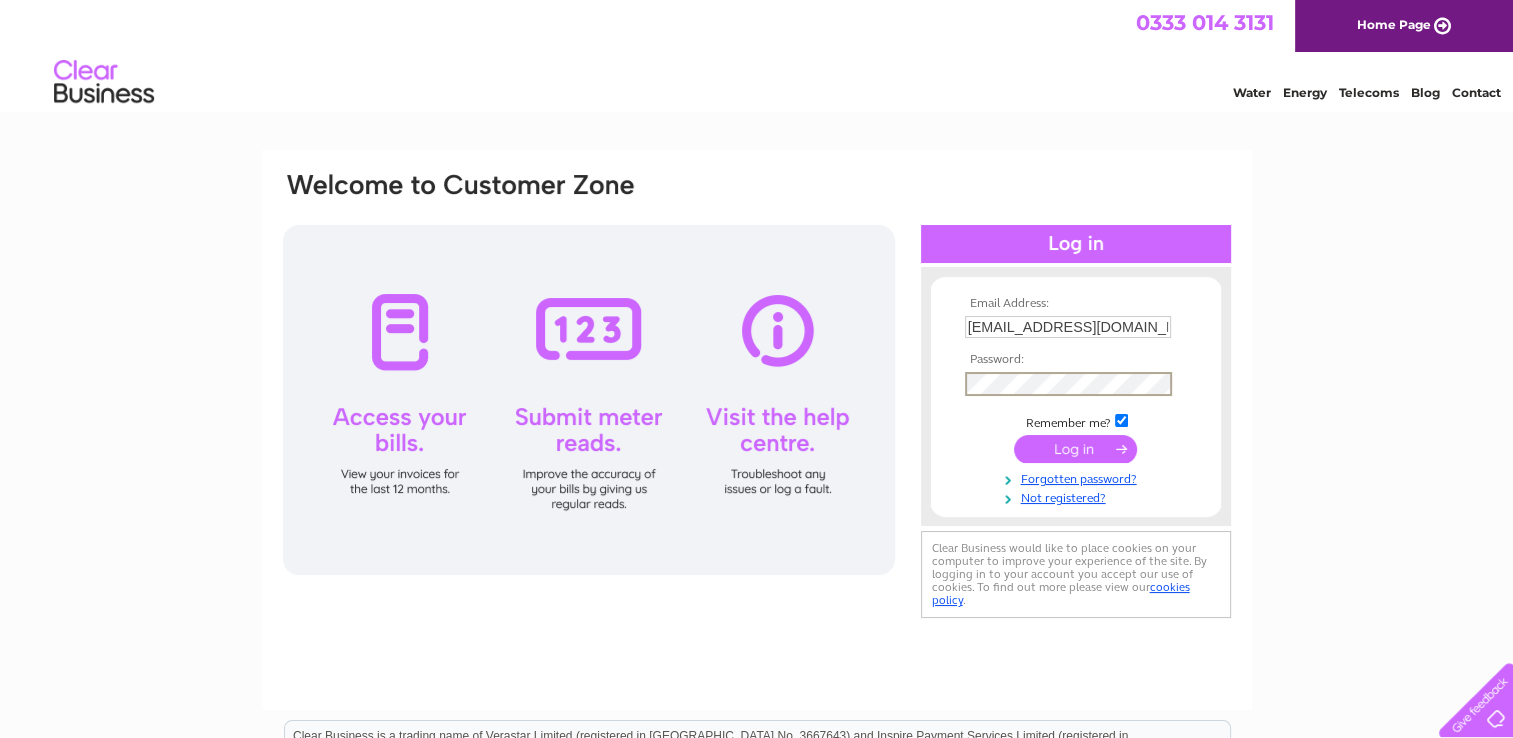 click at bounding box center (1075, 449) 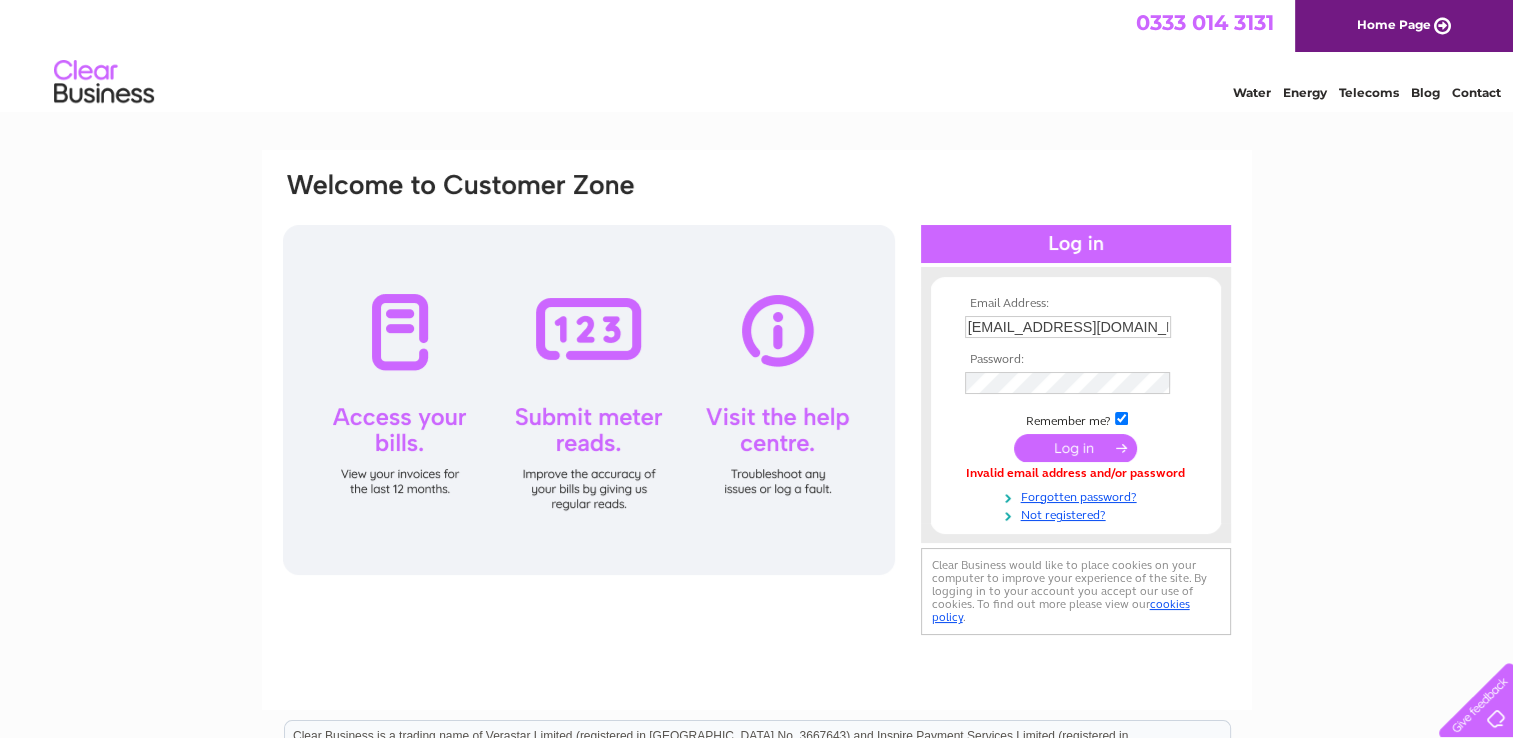scroll, scrollTop: 0, scrollLeft: 0, axis: both 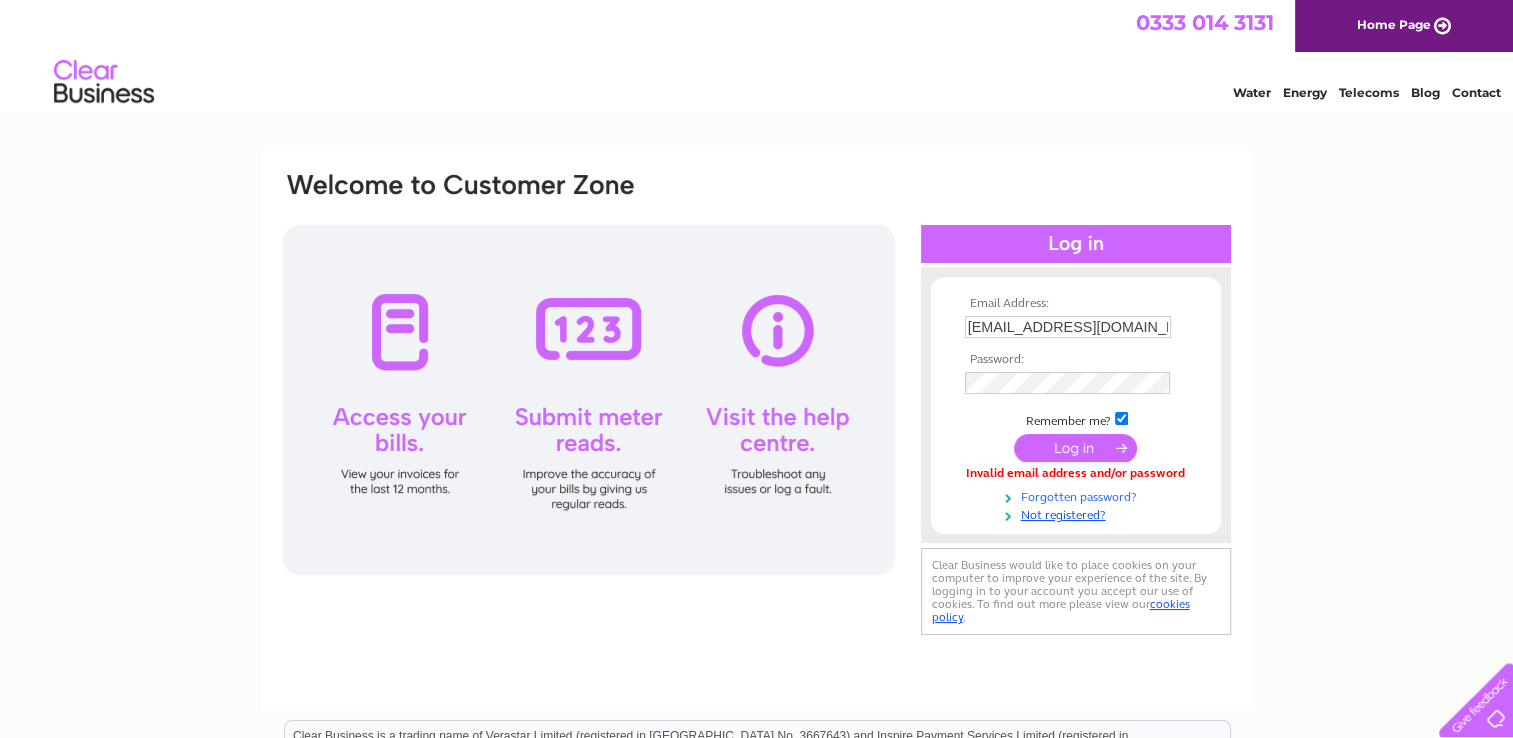 click on "Forgotten password?" at bounding box center (1078, 495) 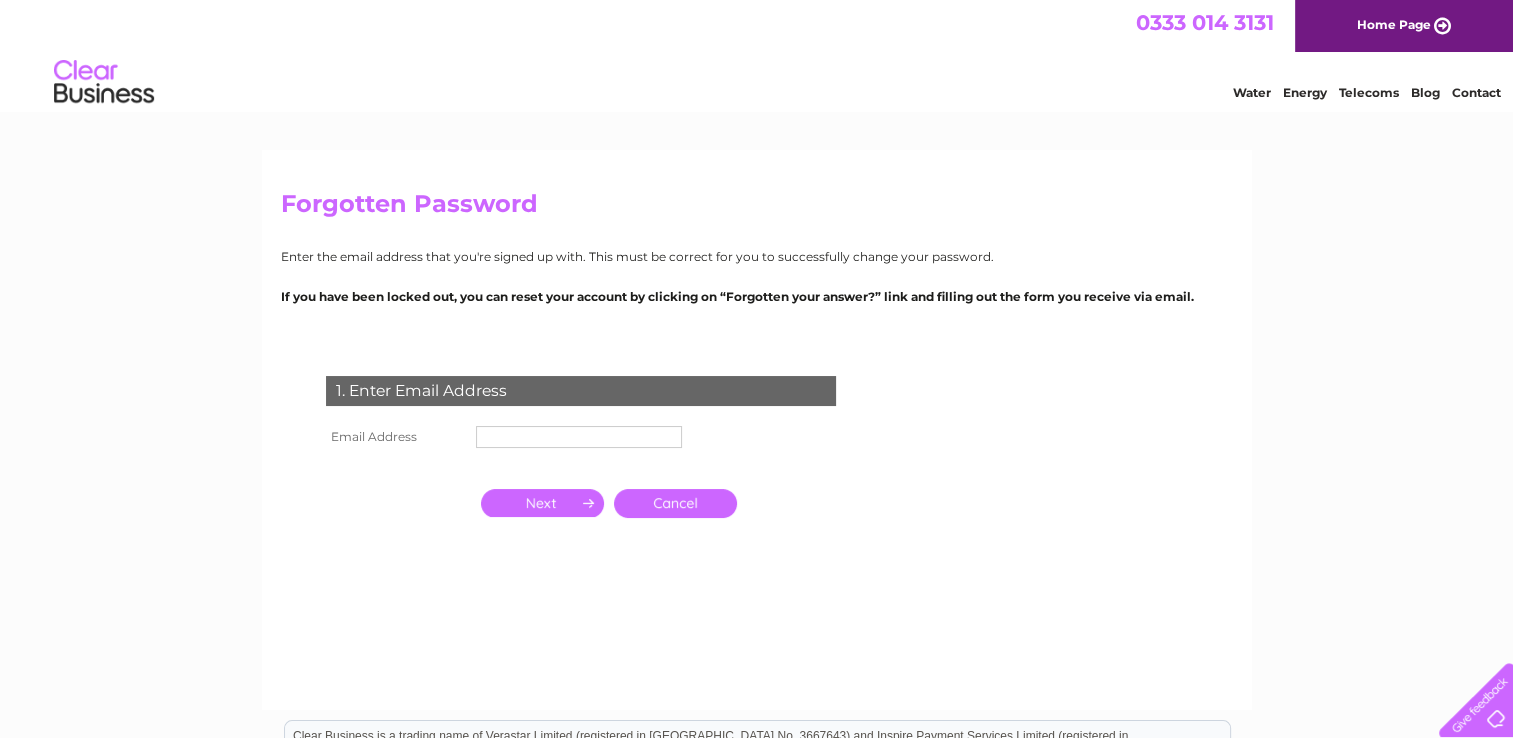 scroll, scrollTop: 0, scrollLeft: 0, axis: both 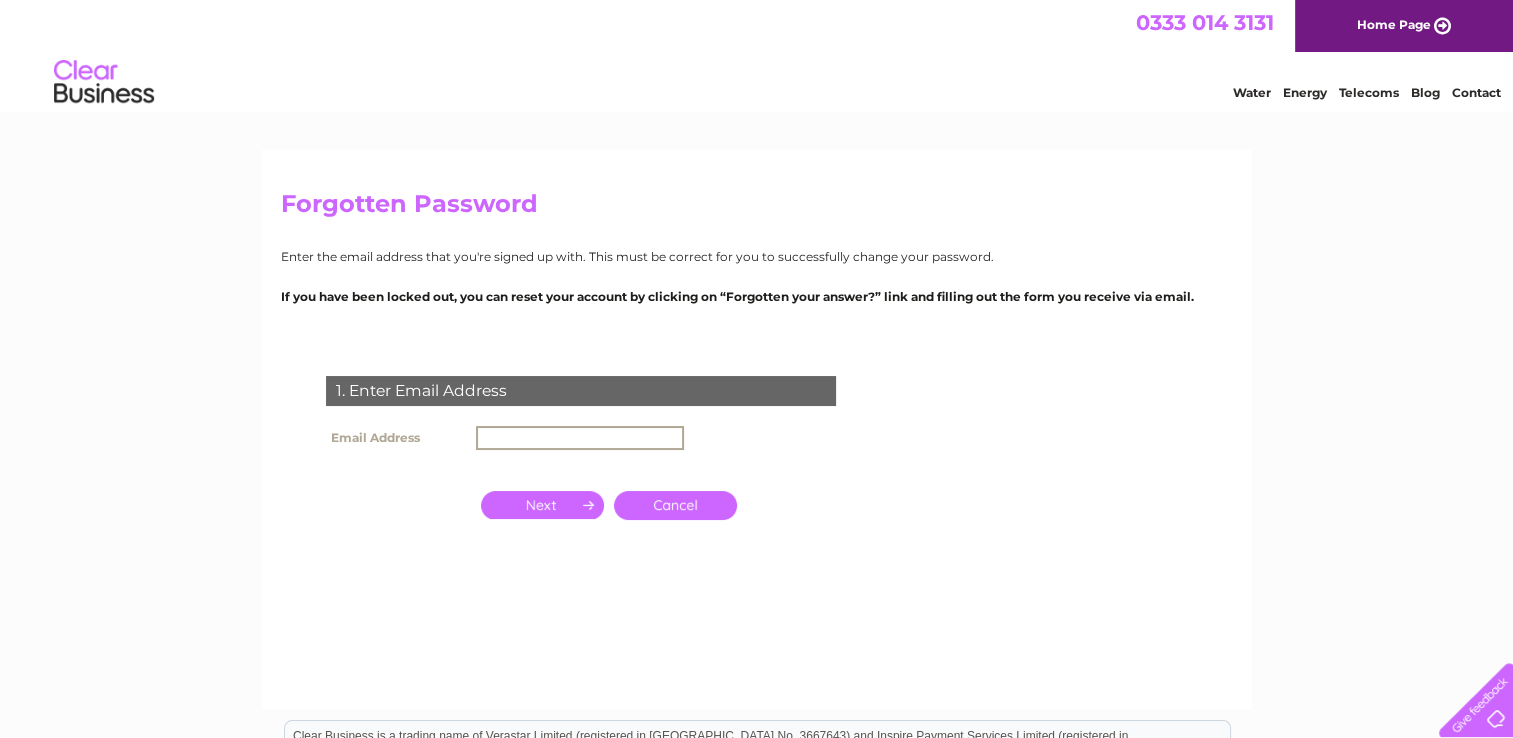 click at bounding box center [580, 438] 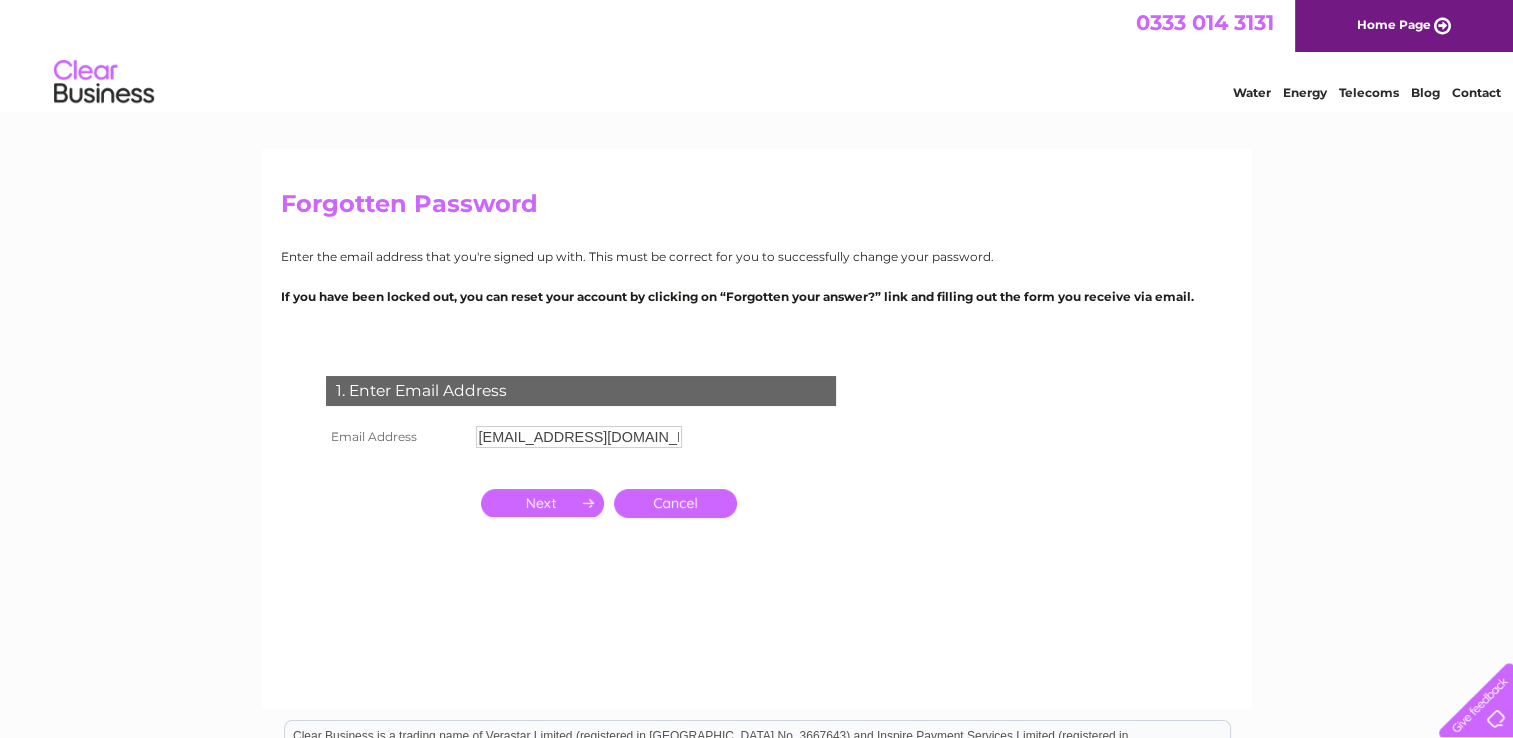 click at bounding box center (542, 503) 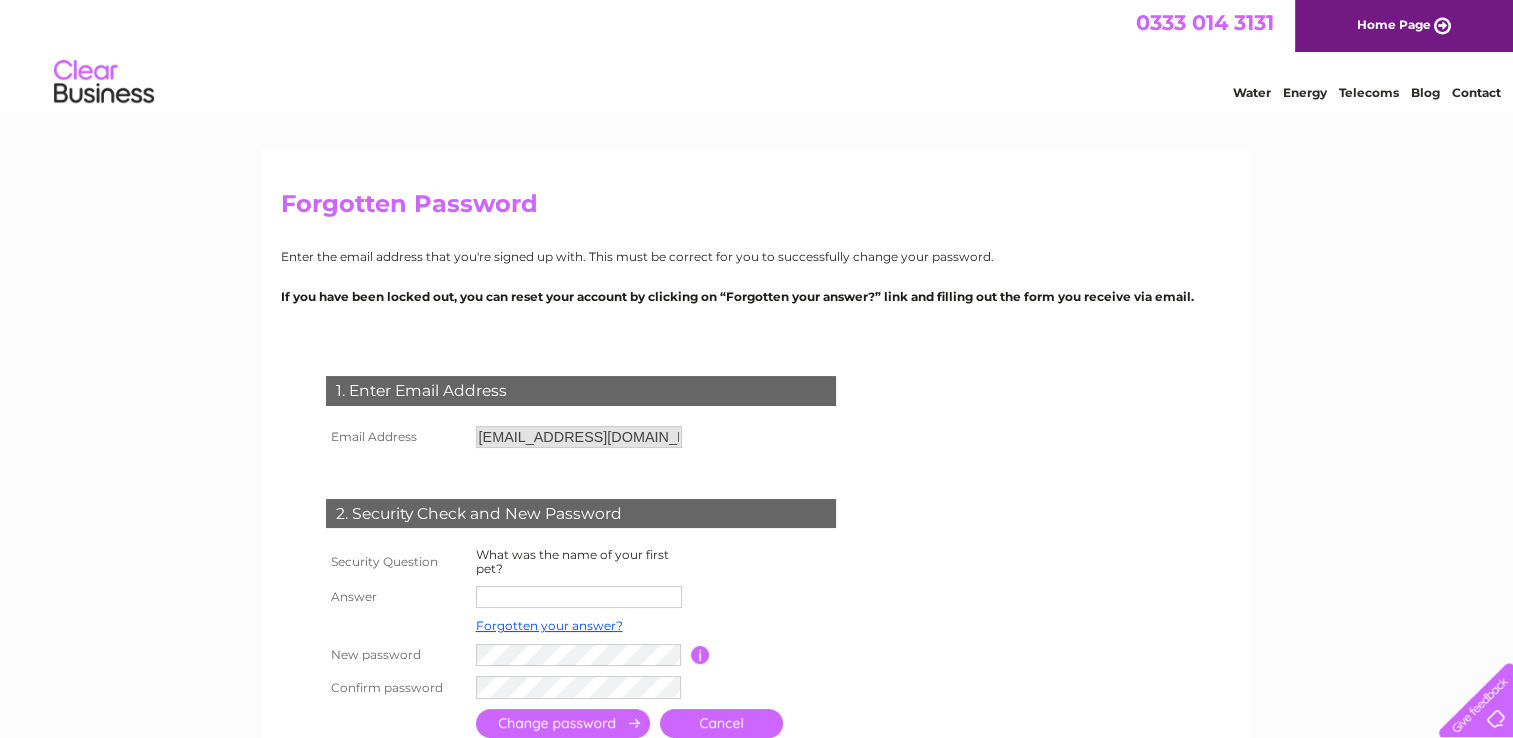 click at bounding box center [579, 597] 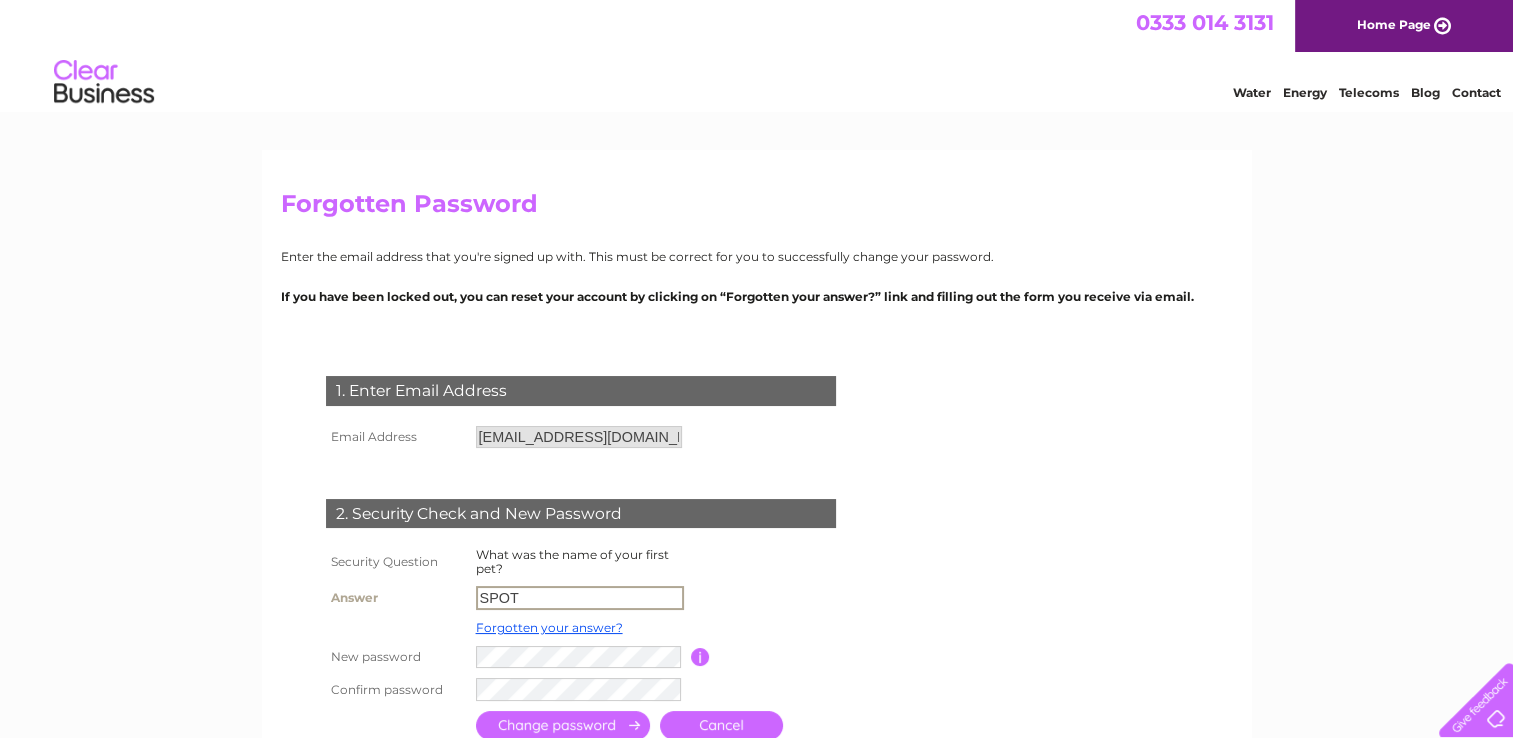 type on "SPOT" 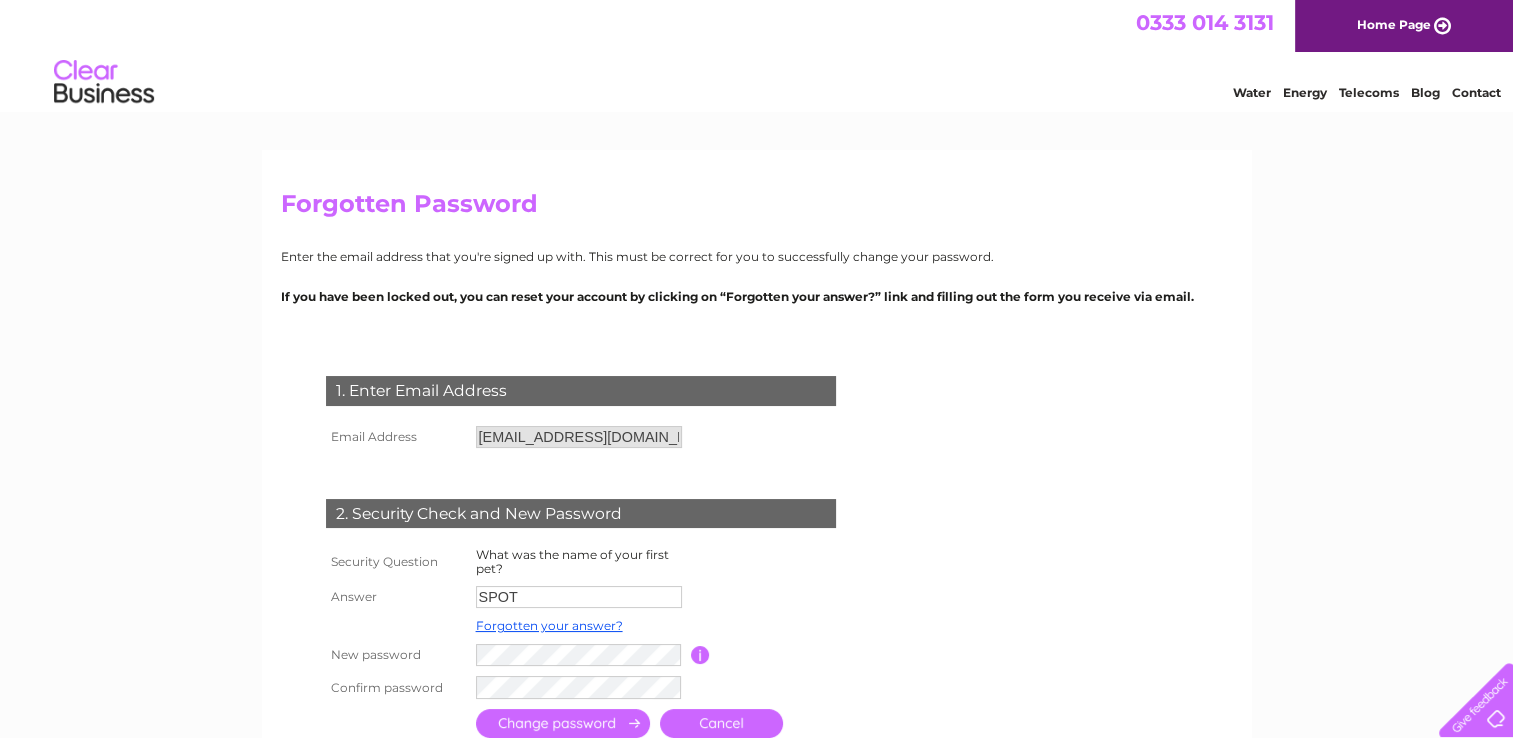 click at bounding box center (563, 723) 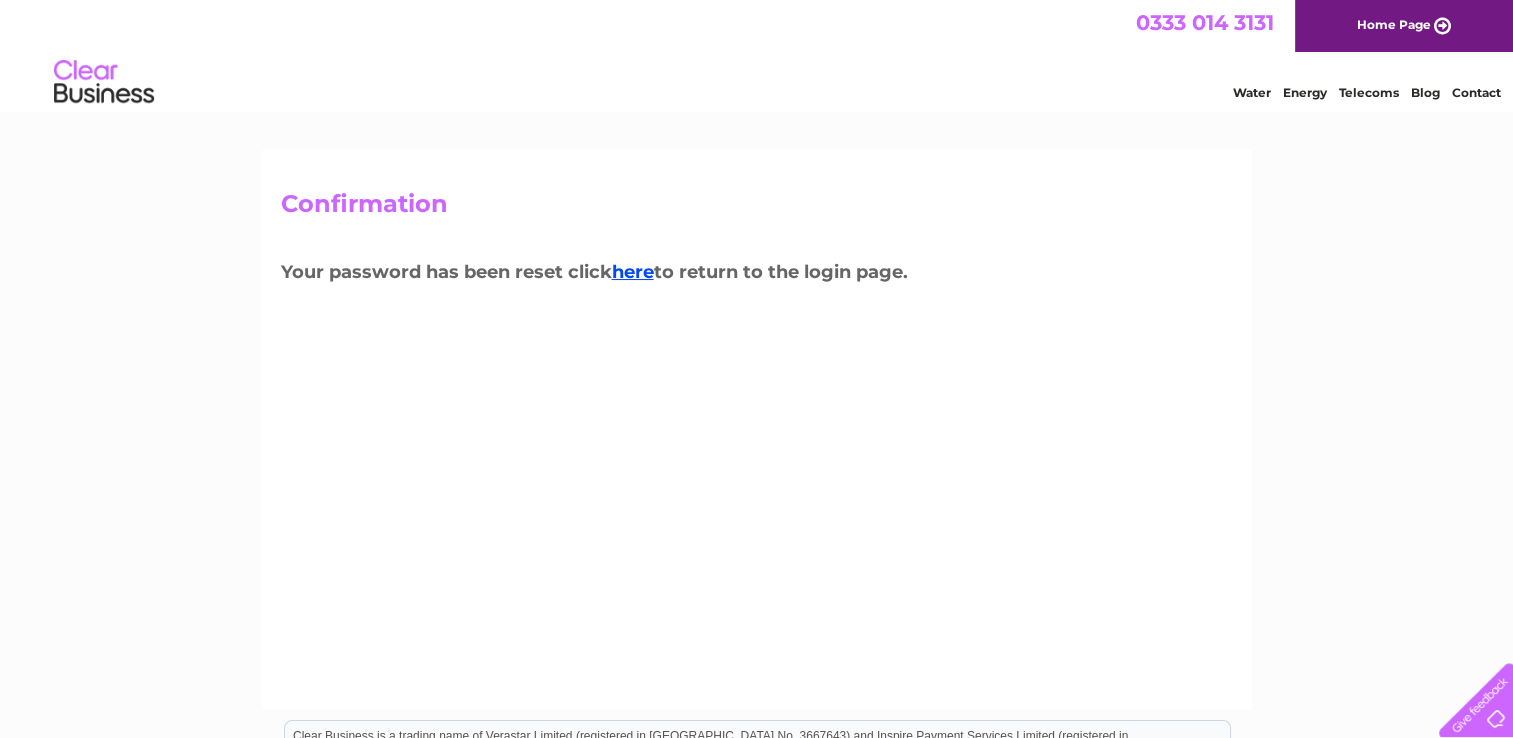 scroll, scrollTop: 0, scrollLeft: 0, axis: both 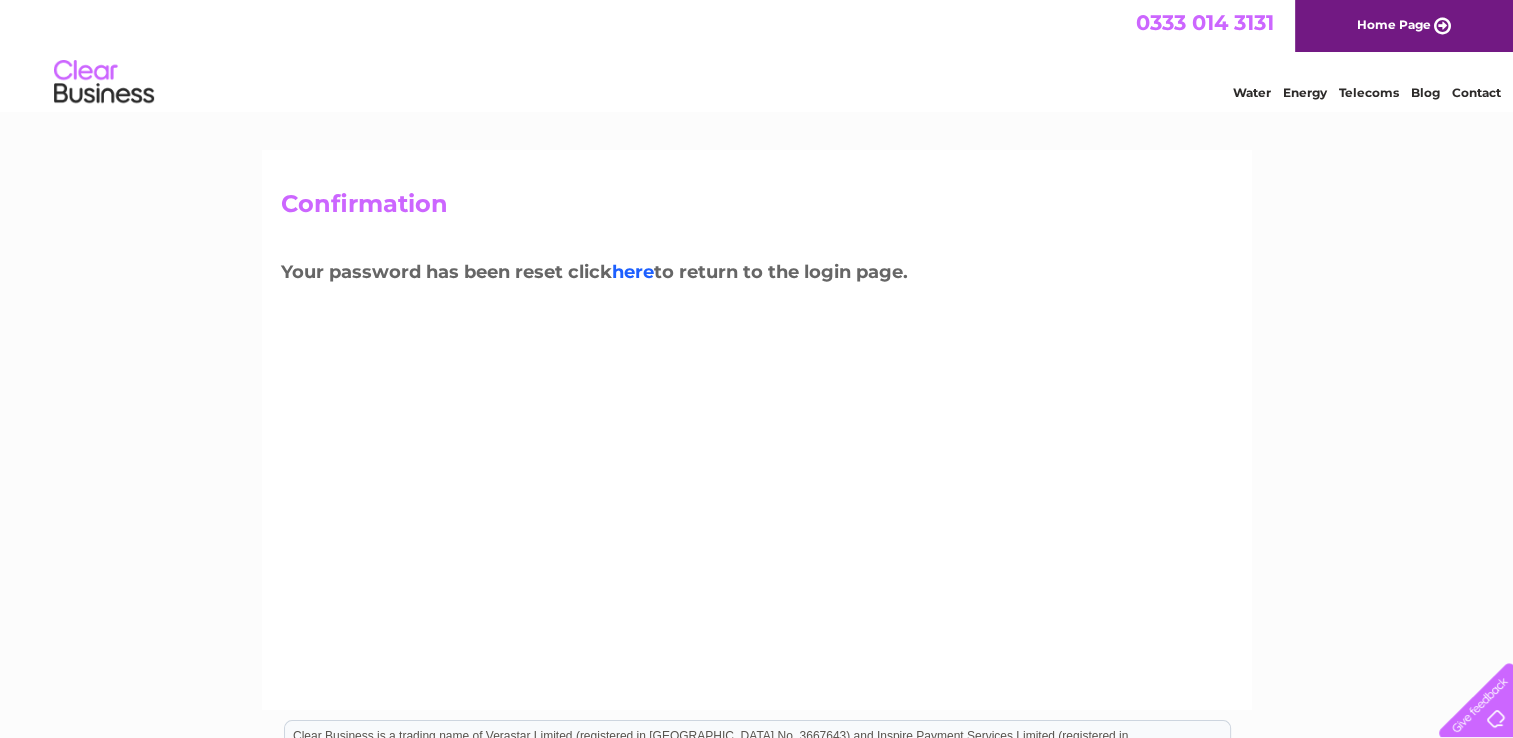 click on "here" at bounding box center (633, 272) 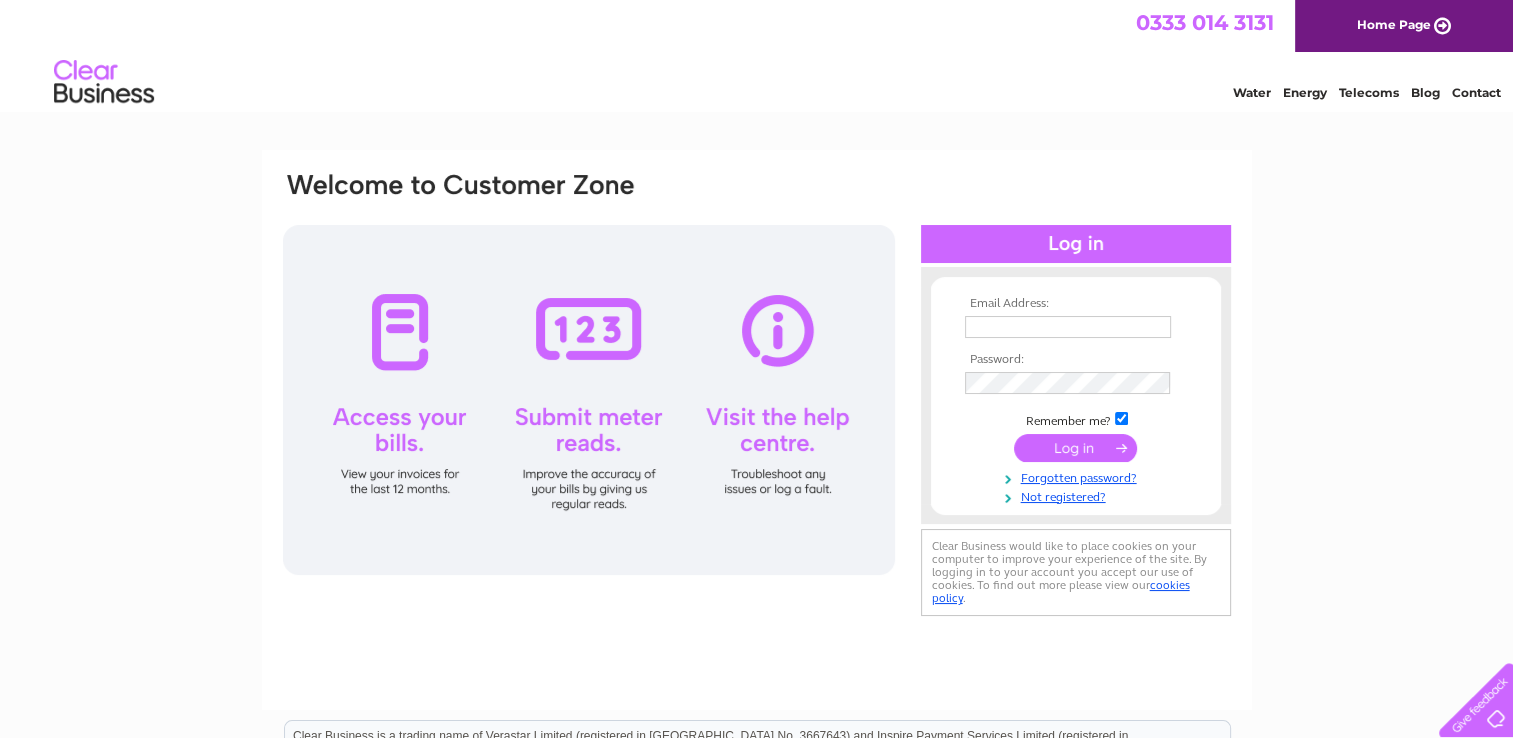 scroll, scrollTop: 0, scrollLeft: 0, axis: both 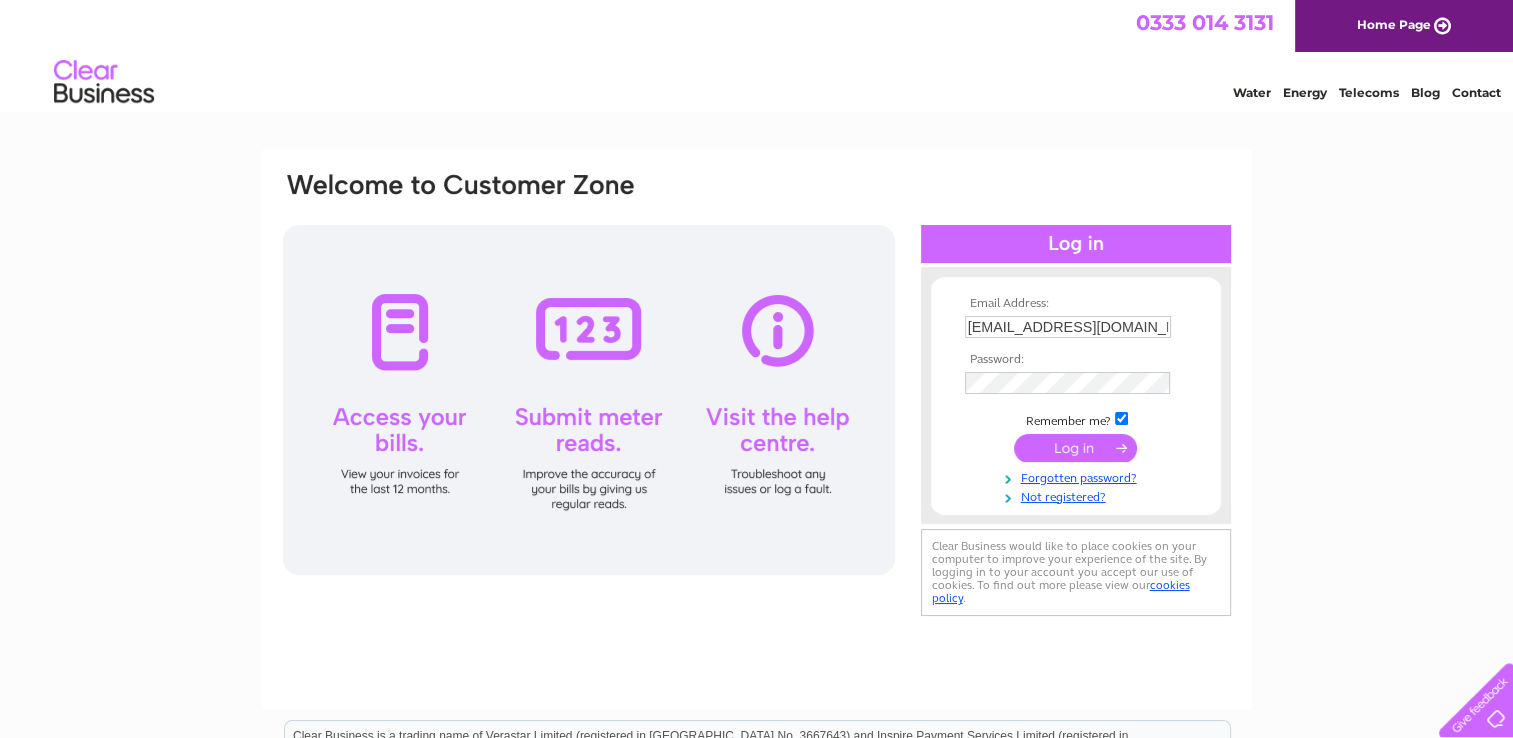 click at bounding box center [1075, 448] 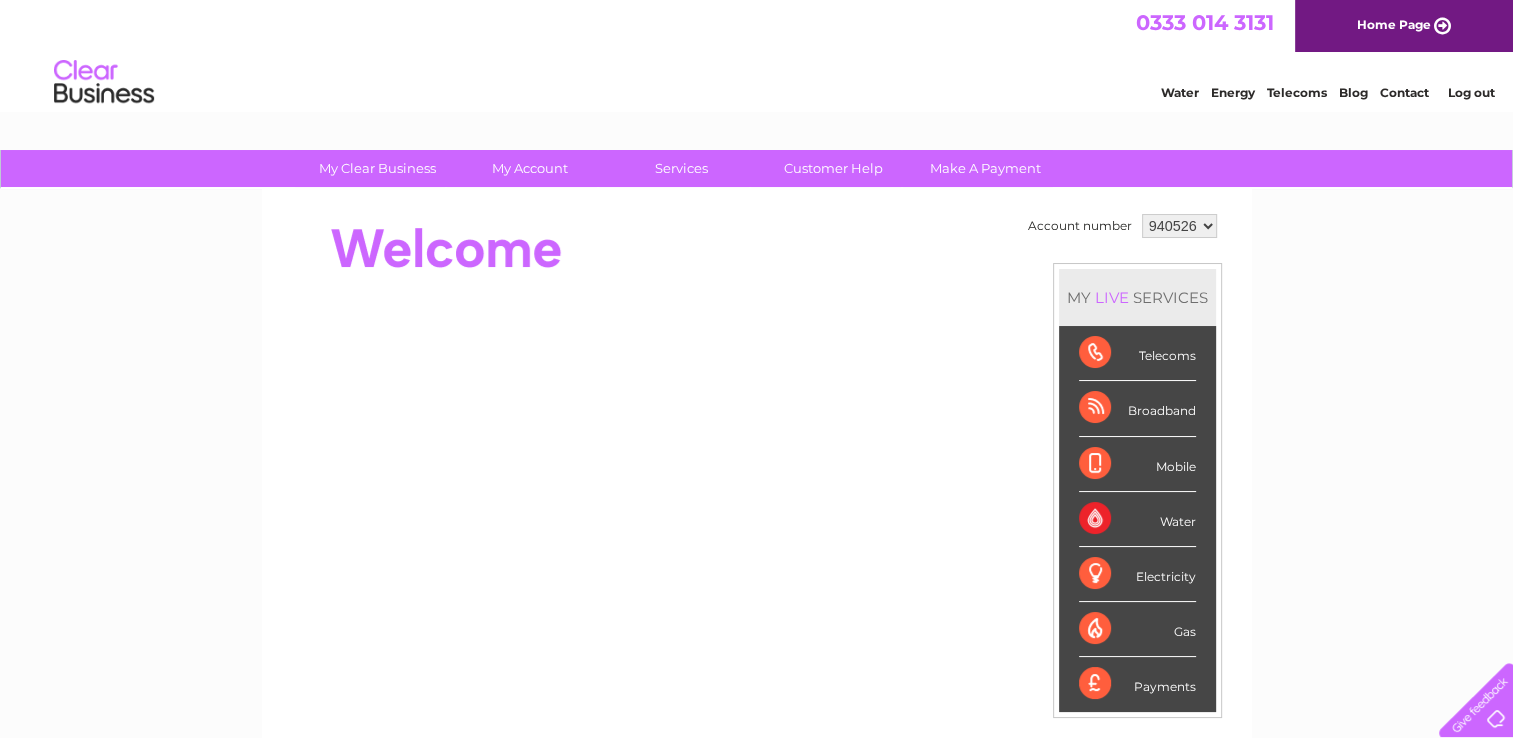scroll, scrollTop: 0, scrollLeft: 0, axis: both 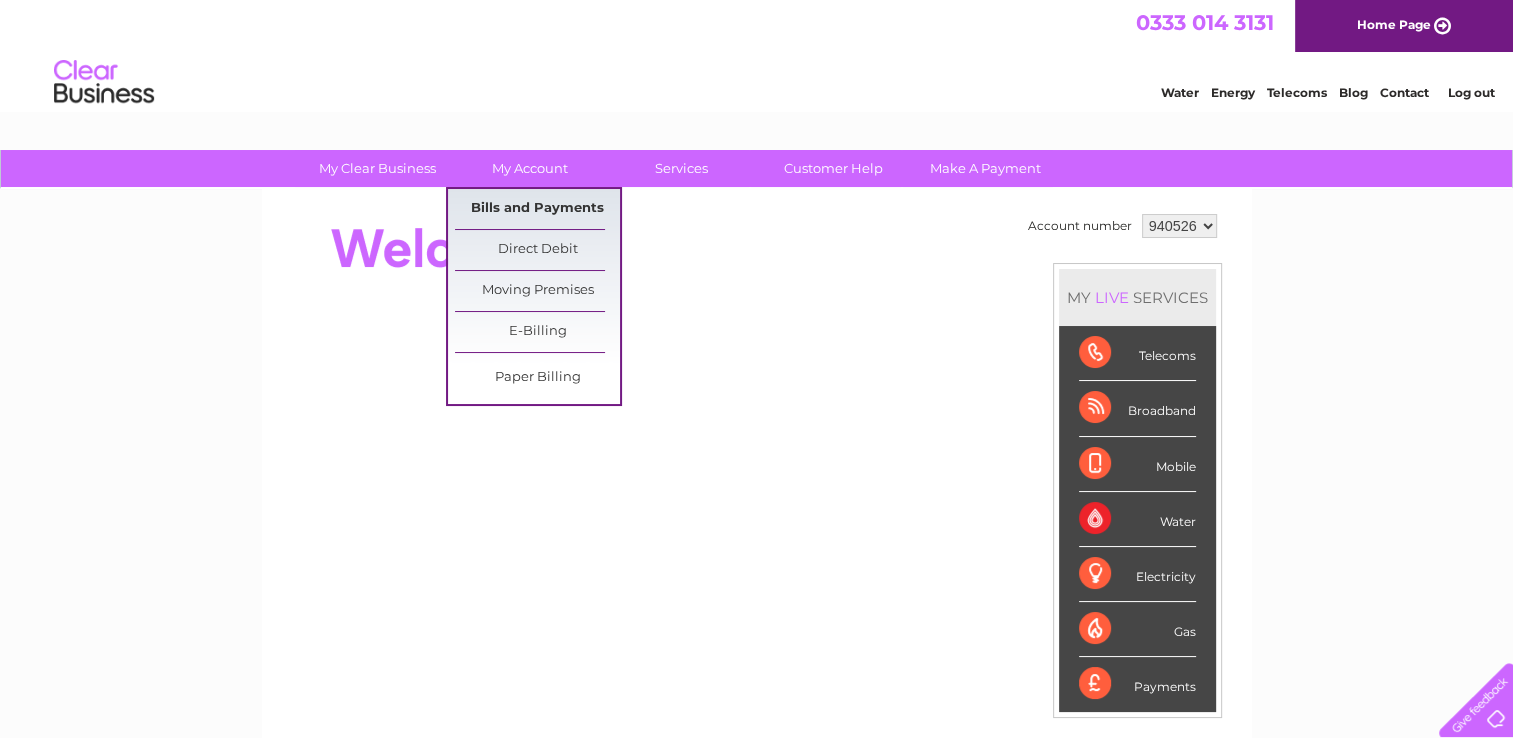 click on "Bills and Payments" at bounding box center [537, 209] 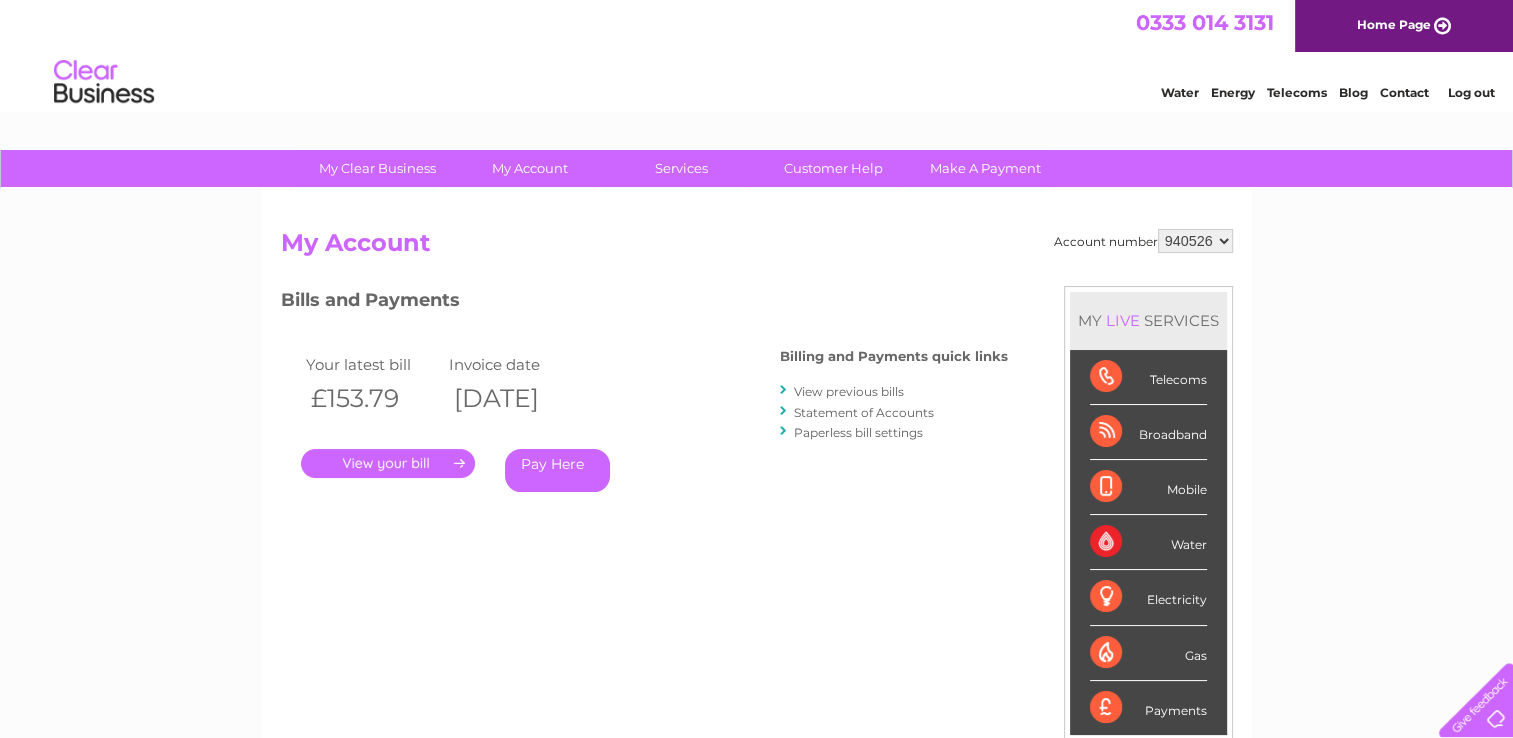 scroll, scrollTop: 0, scrollLeft: 0, axis: both 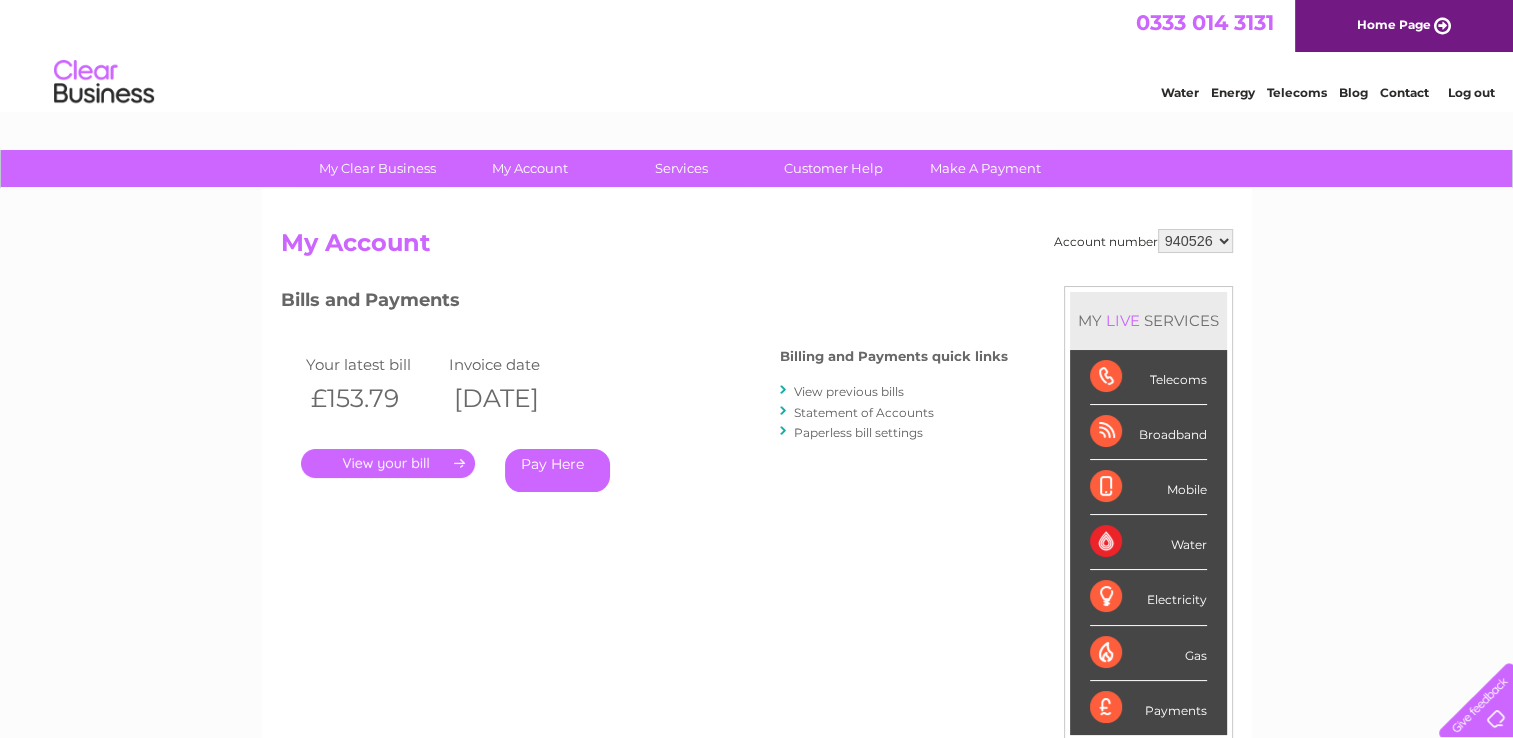click on "." at bounding box center [388, 463] 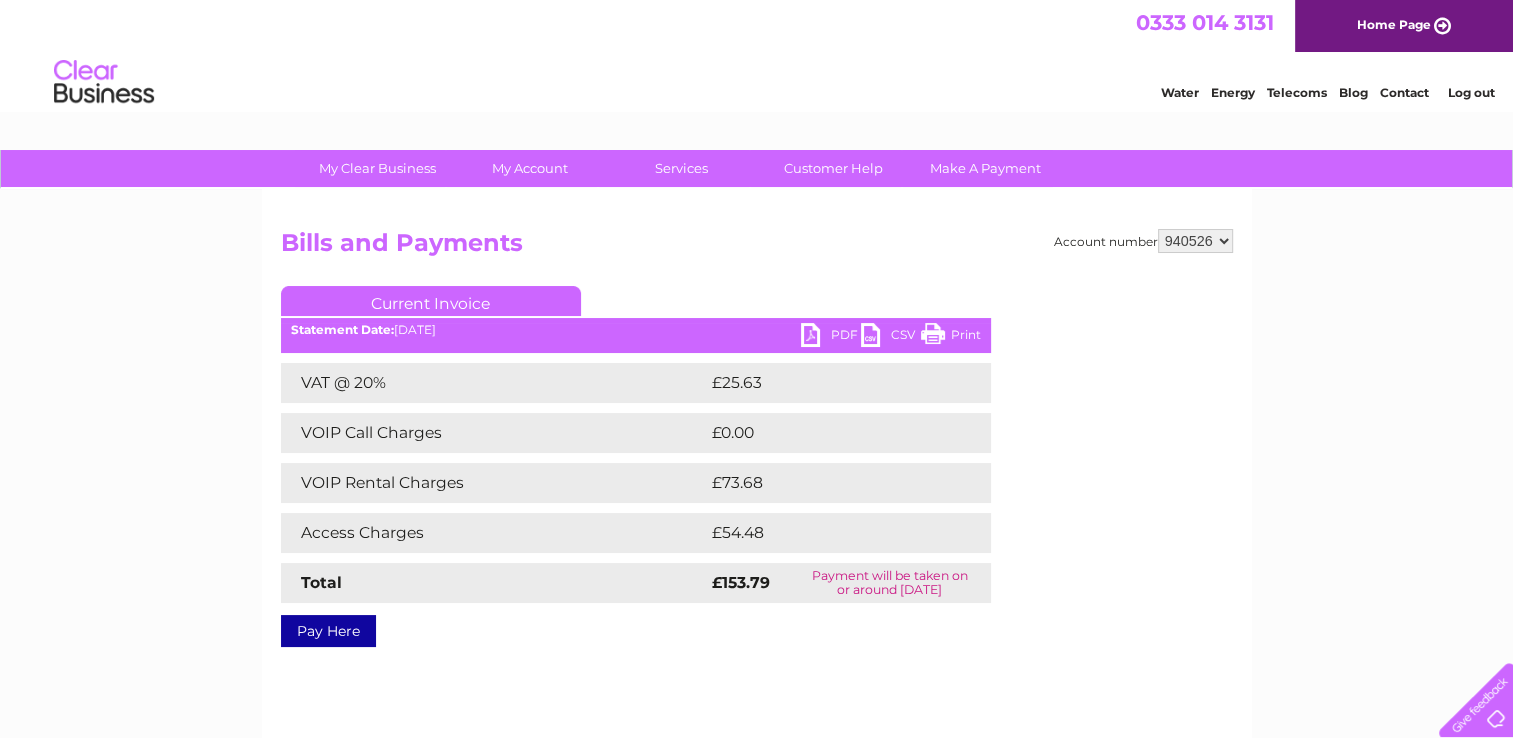 scroll, scrollTop: 0, scrollLeft: 0, axis: both 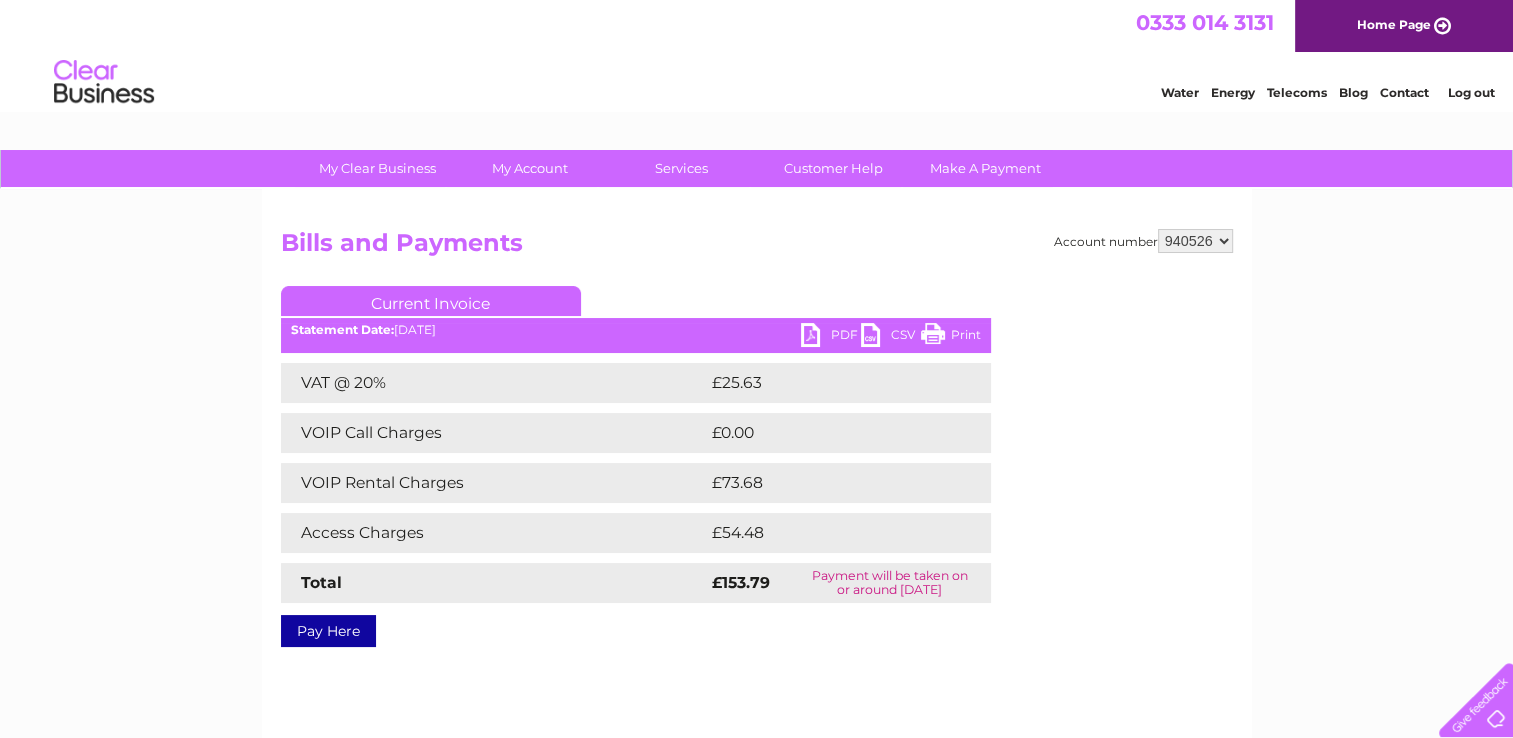 click on "Print" at bounding box center (951, 337) 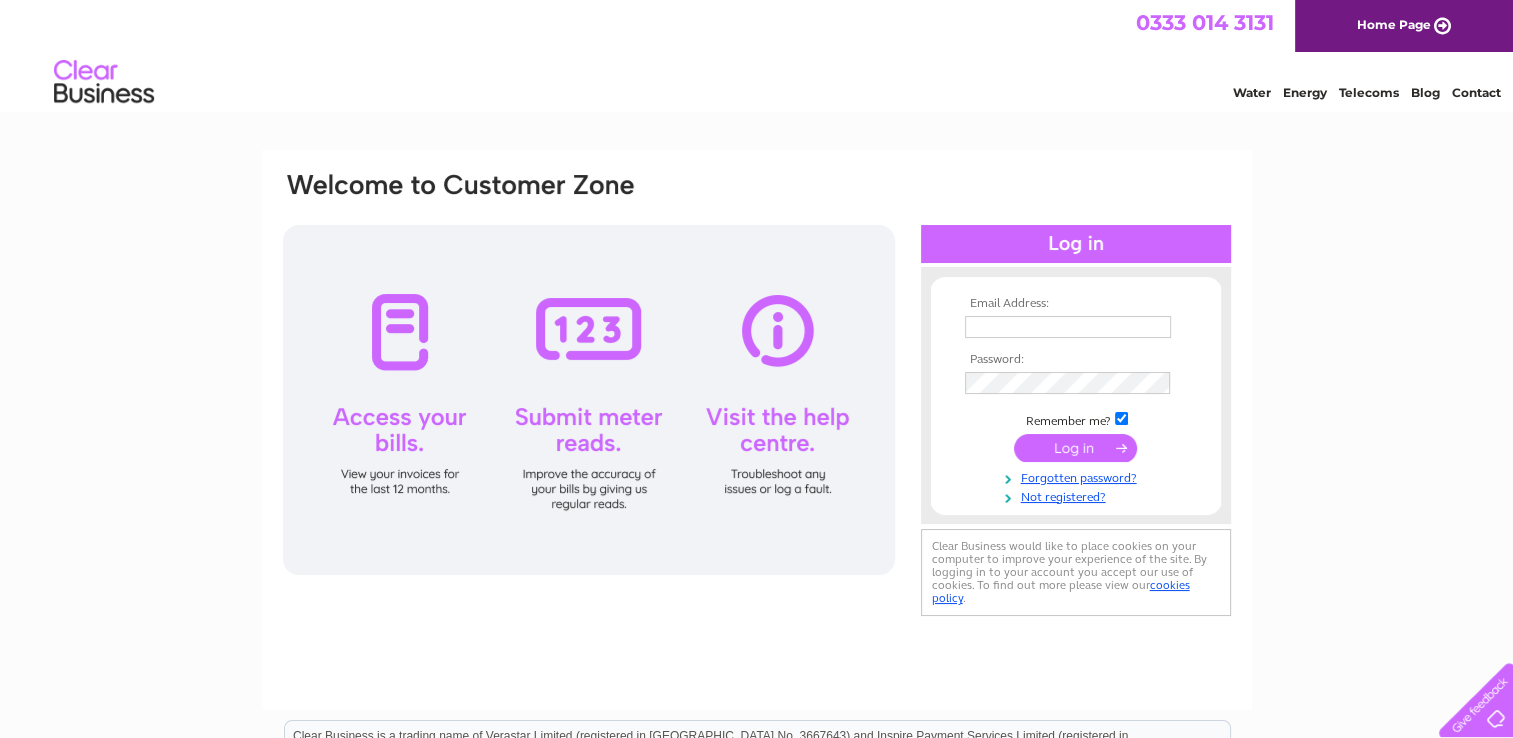 scroll, scrollTop: 0, scrollLeft: 0, axis: both 